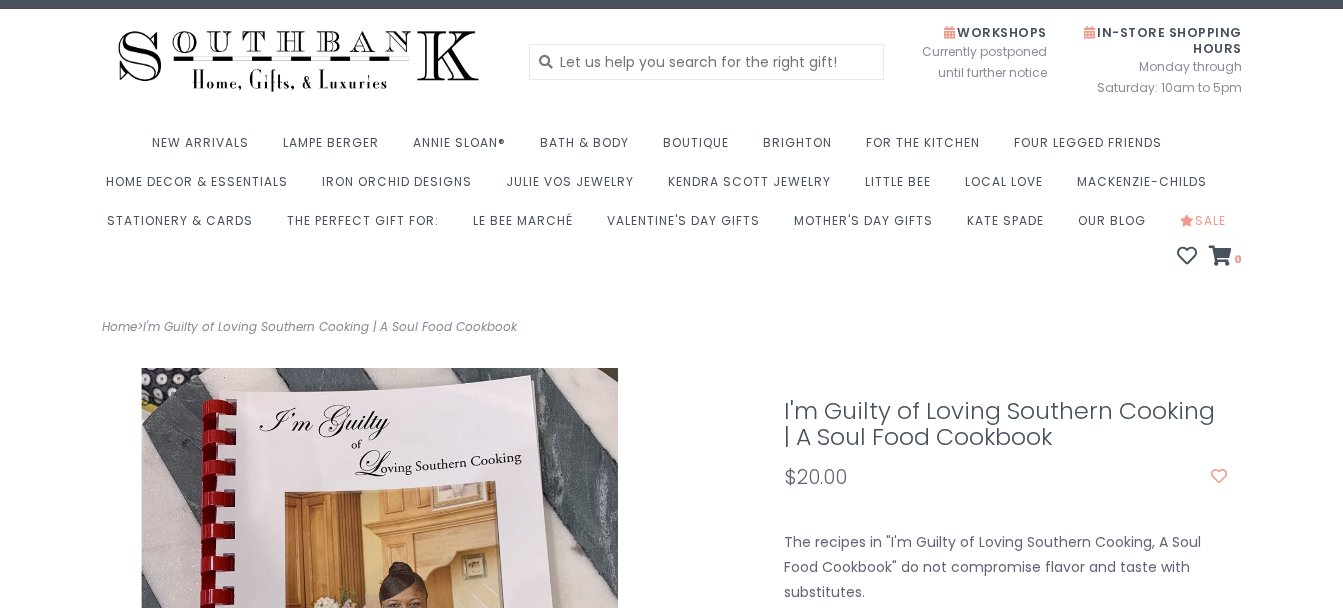 scroll, scrollTop: 0, scrollLeft: 0, axis: both 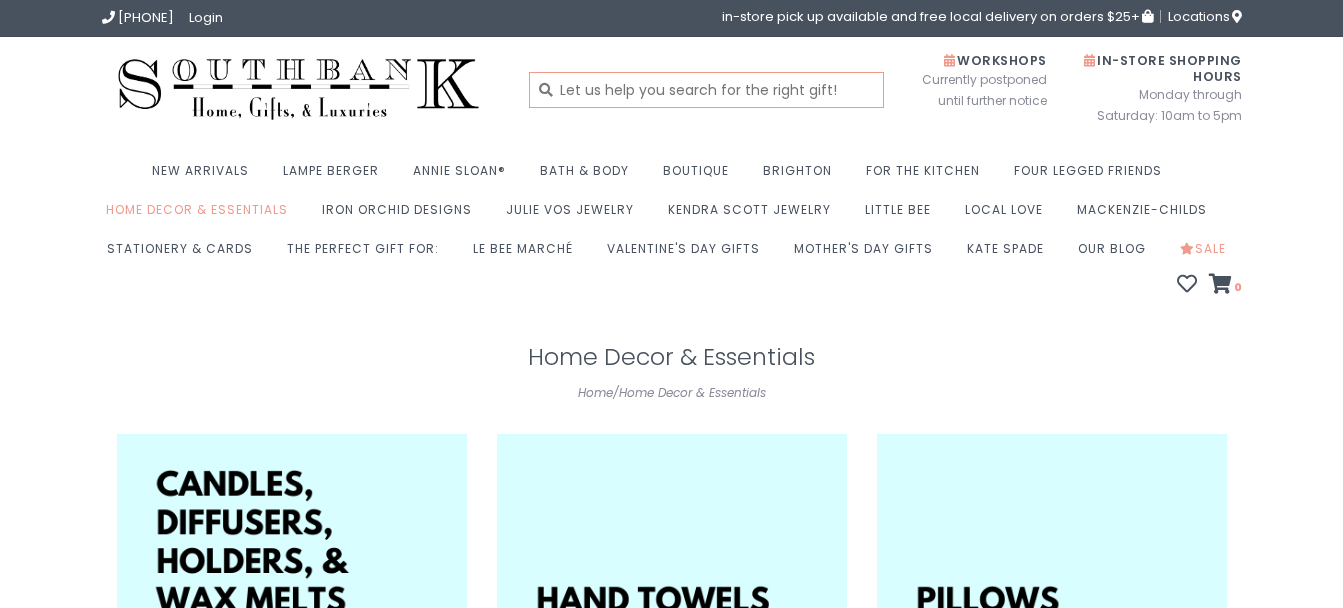 click at bounding box center (706, 90) 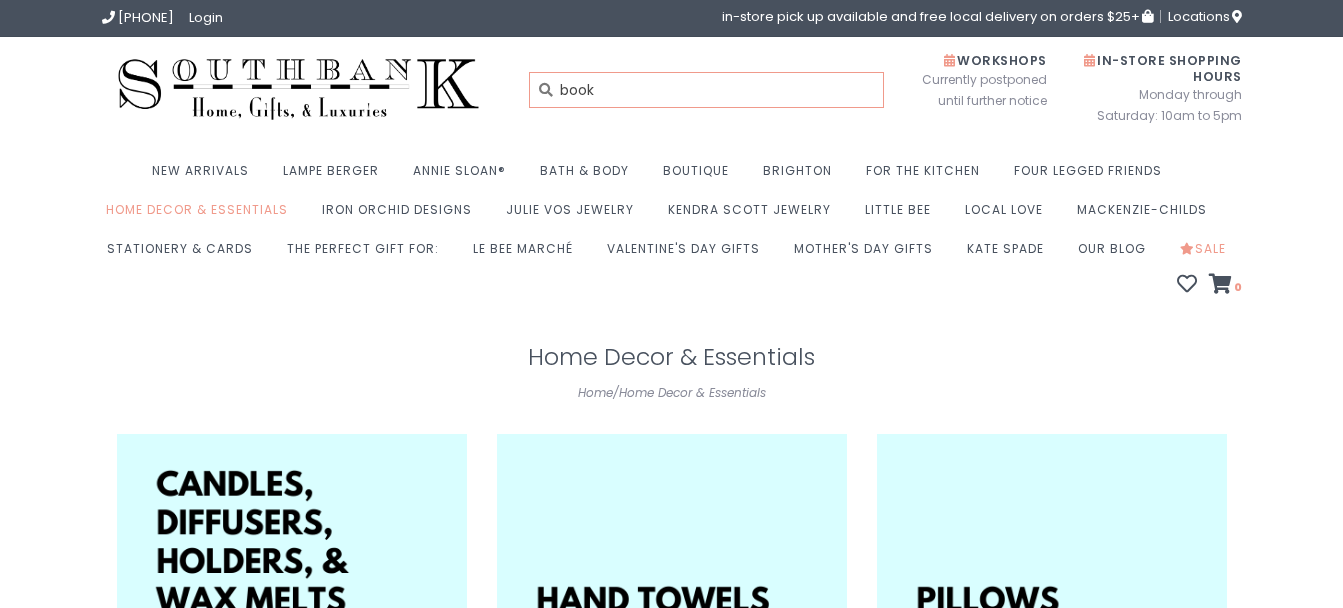 type on "book" 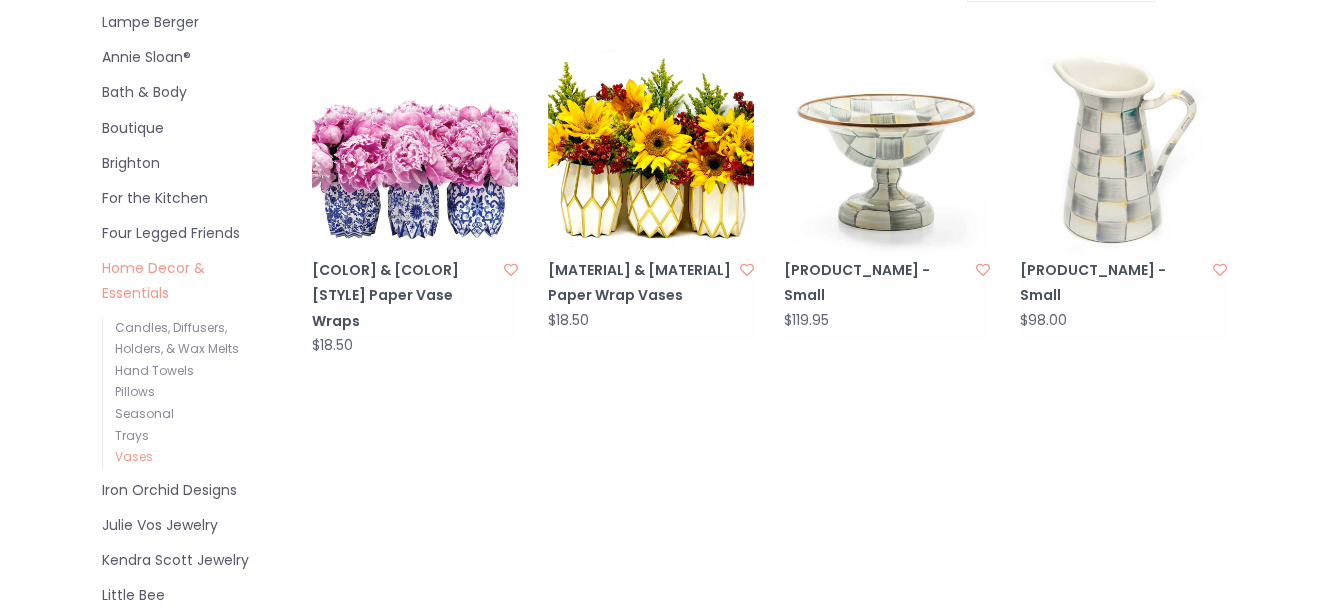 scroll, scrollTop: 435, scrollLeft: 0, axis: vertical 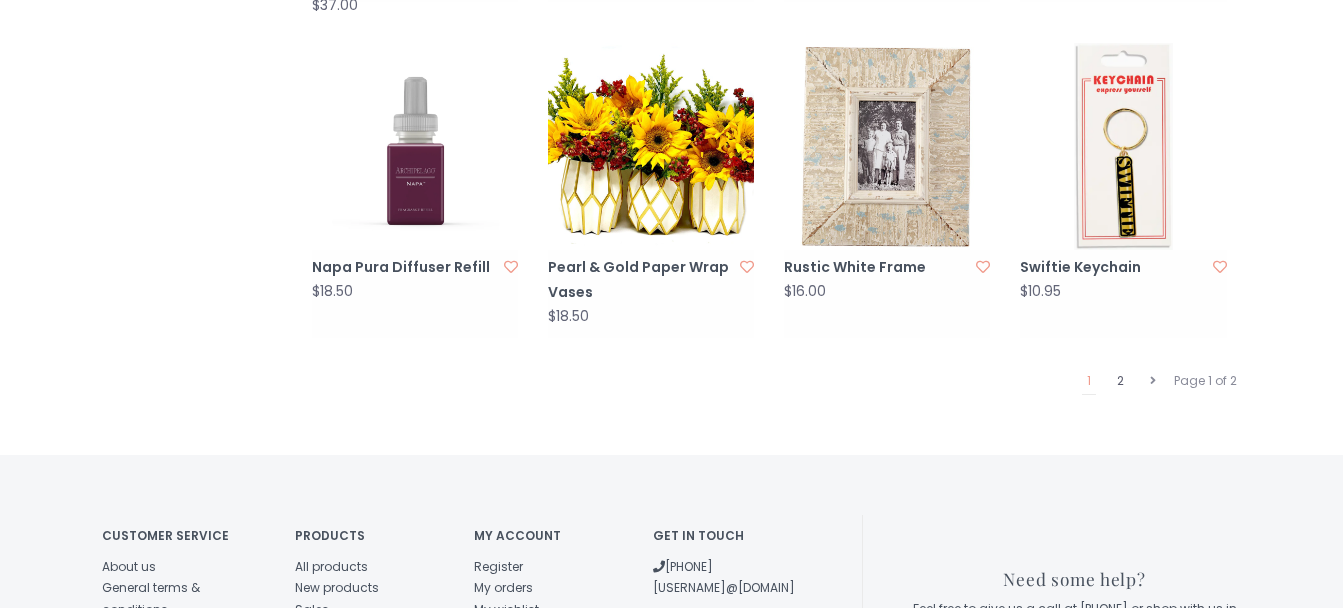 click on "2" at bounding box center [1120, 381] 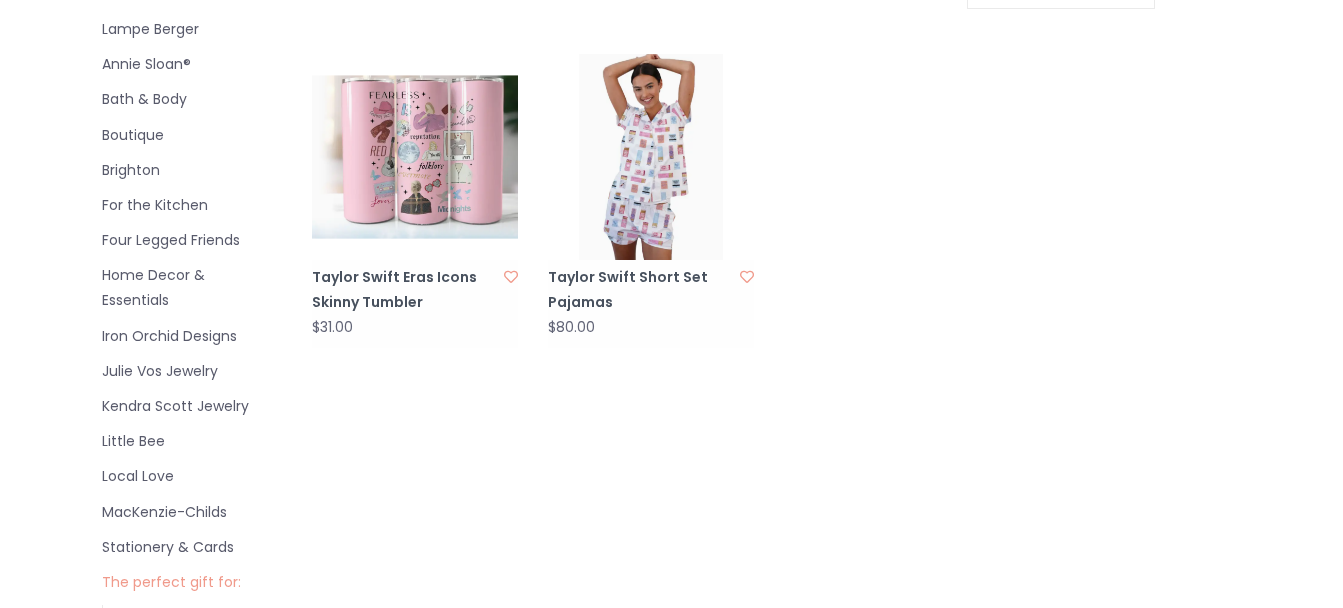 scroll, scrollTop: 432, scrollLeft: 0, axis: vertical 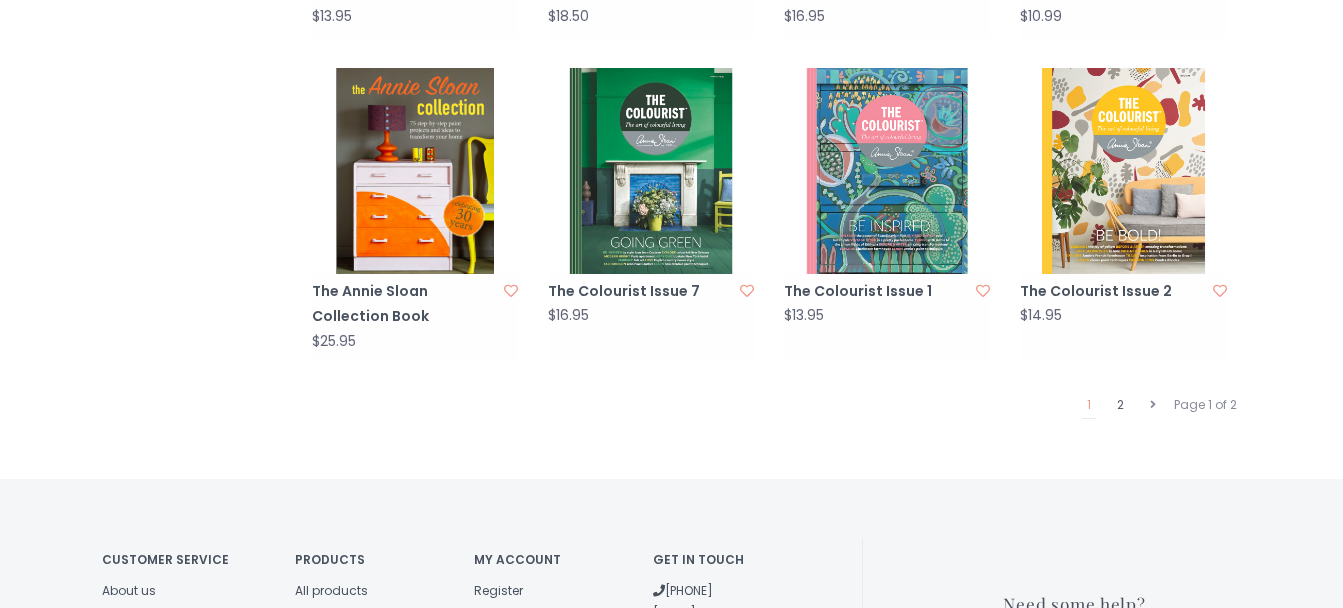 click on "2" at bounding box center (1120, 405) 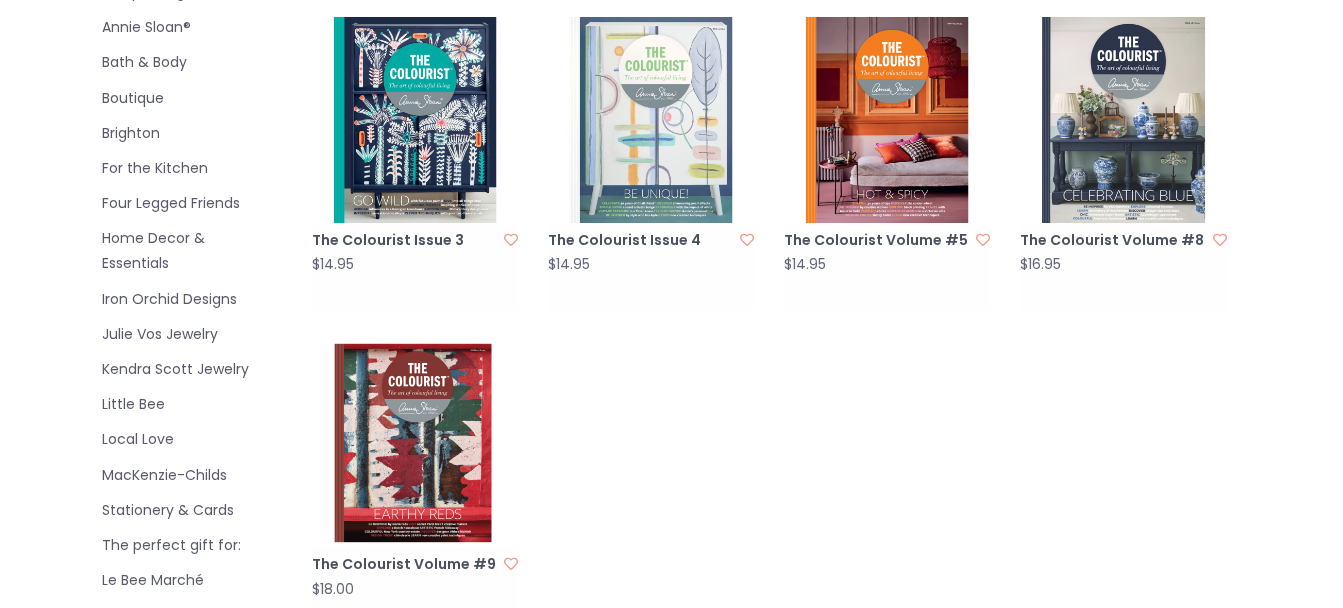 scroll, scrollTop: 466, scrollLeft: 0, axis: vertical 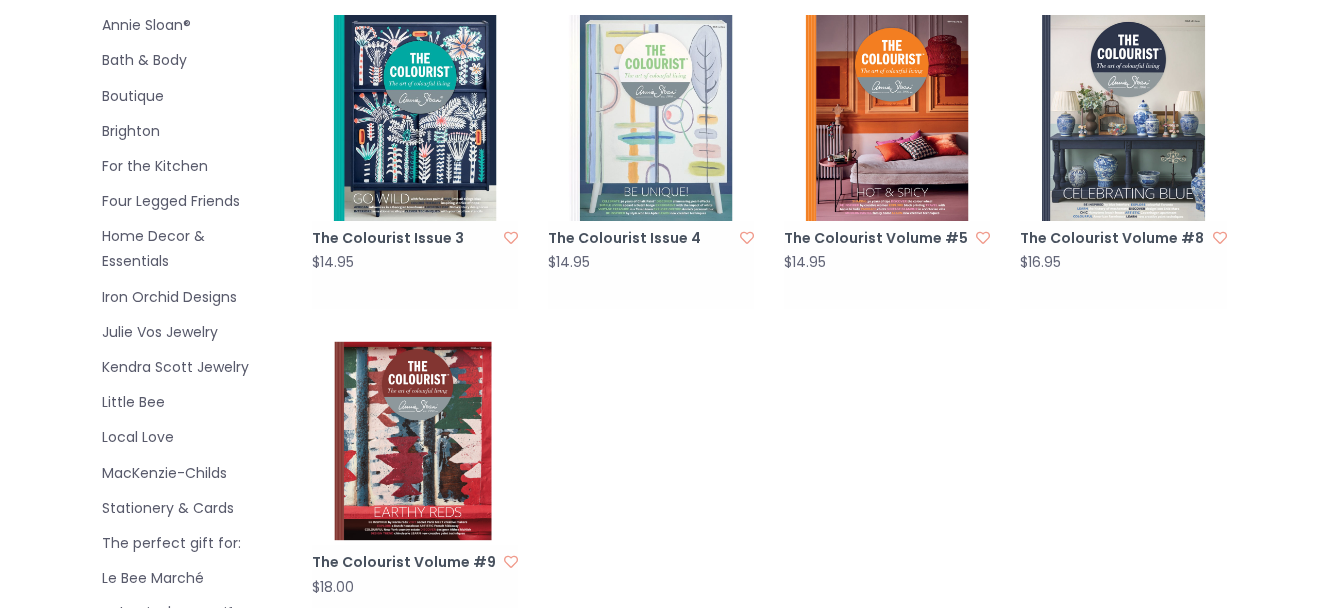 click on "For the Kitchen" at bounding box center [184, 166] 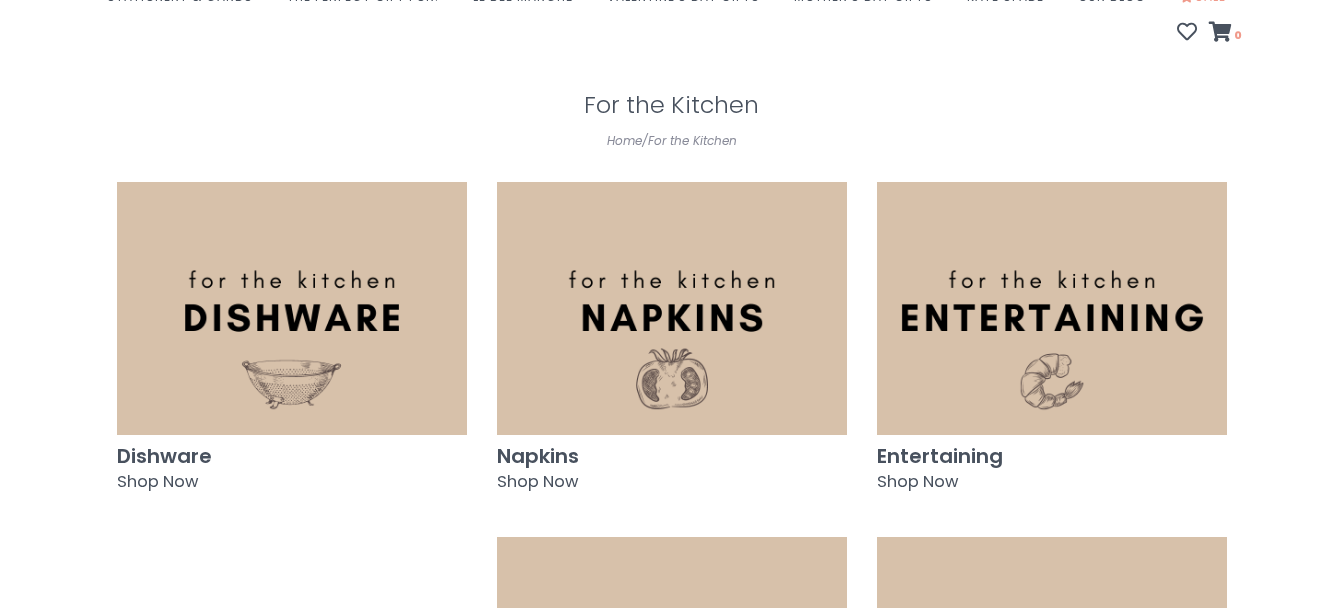 scroll, scrollTop: 273, scrollLeft: 0, axis: vertical 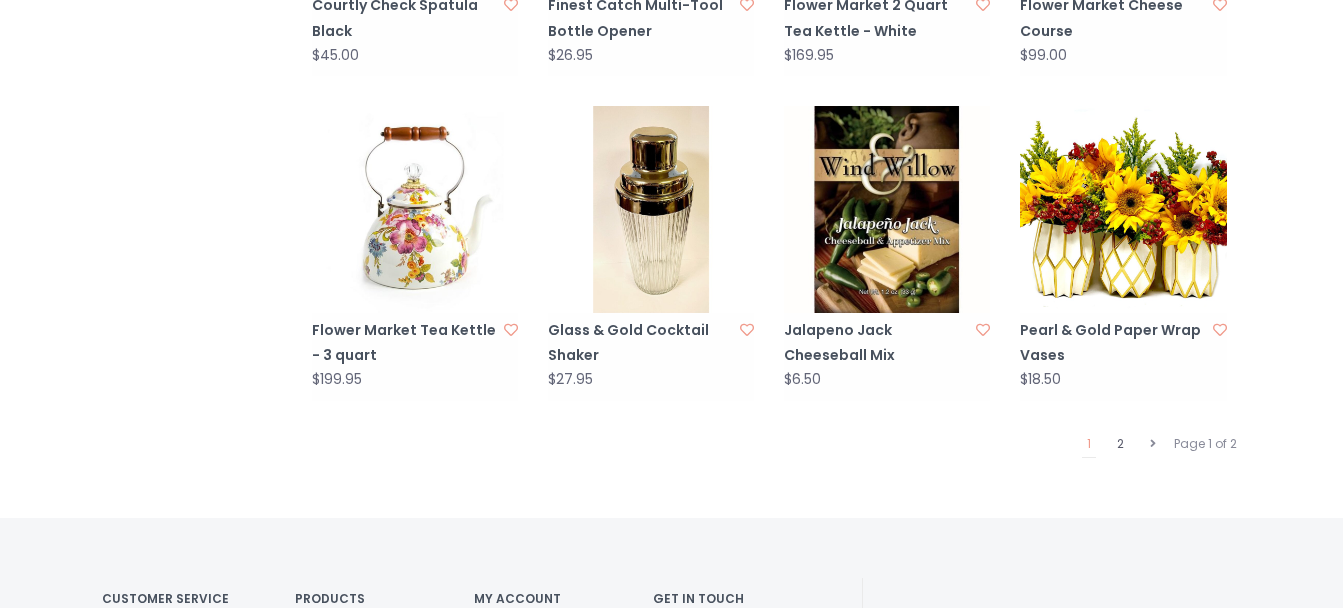 click on "2" at bounding box center [1120, 444] 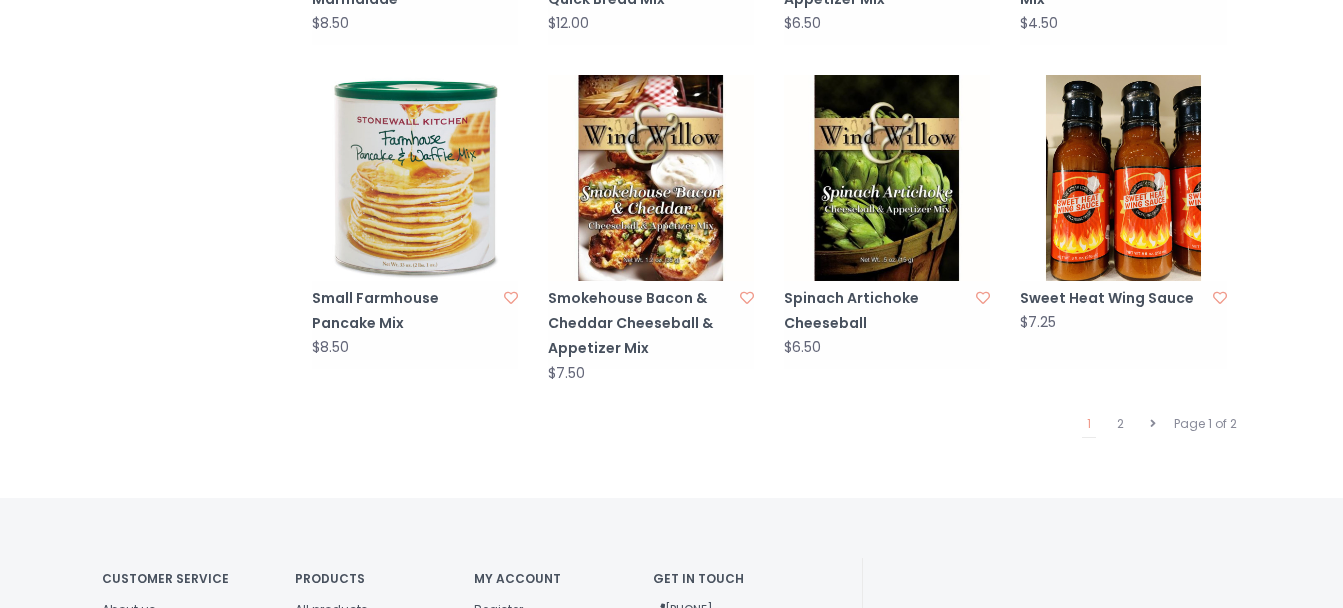 scroll, scrollTop: 2040, scrollLeft: 0, axis: vertical 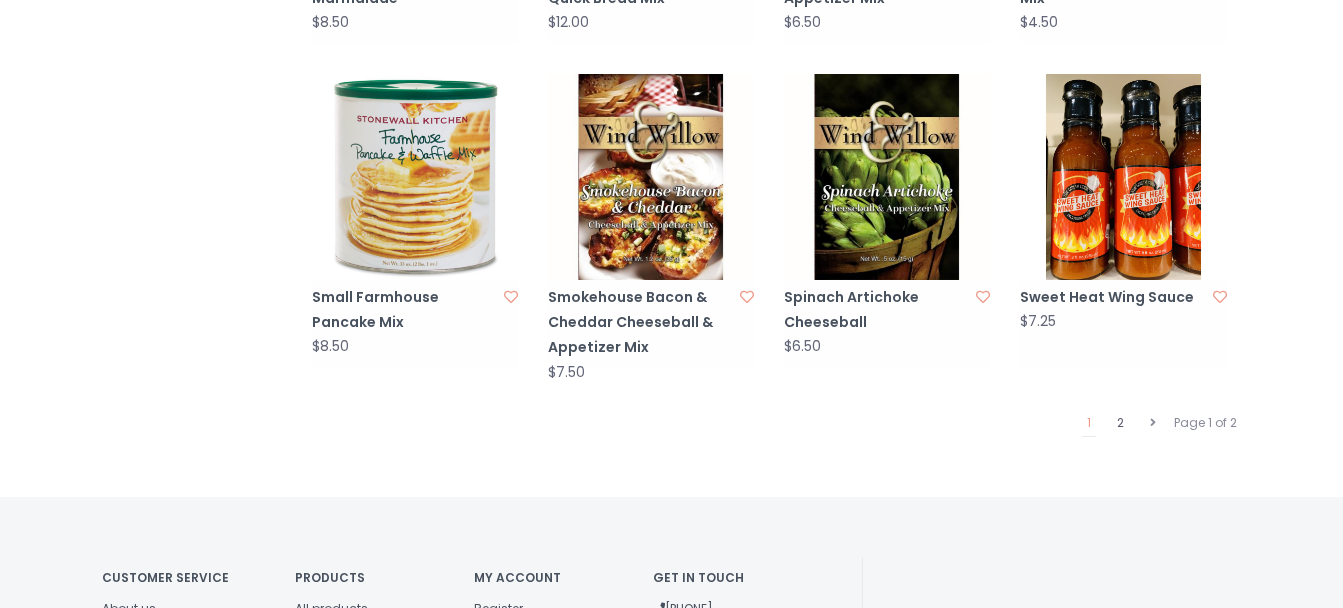 click on "2" at bounding box center [1120, 423] 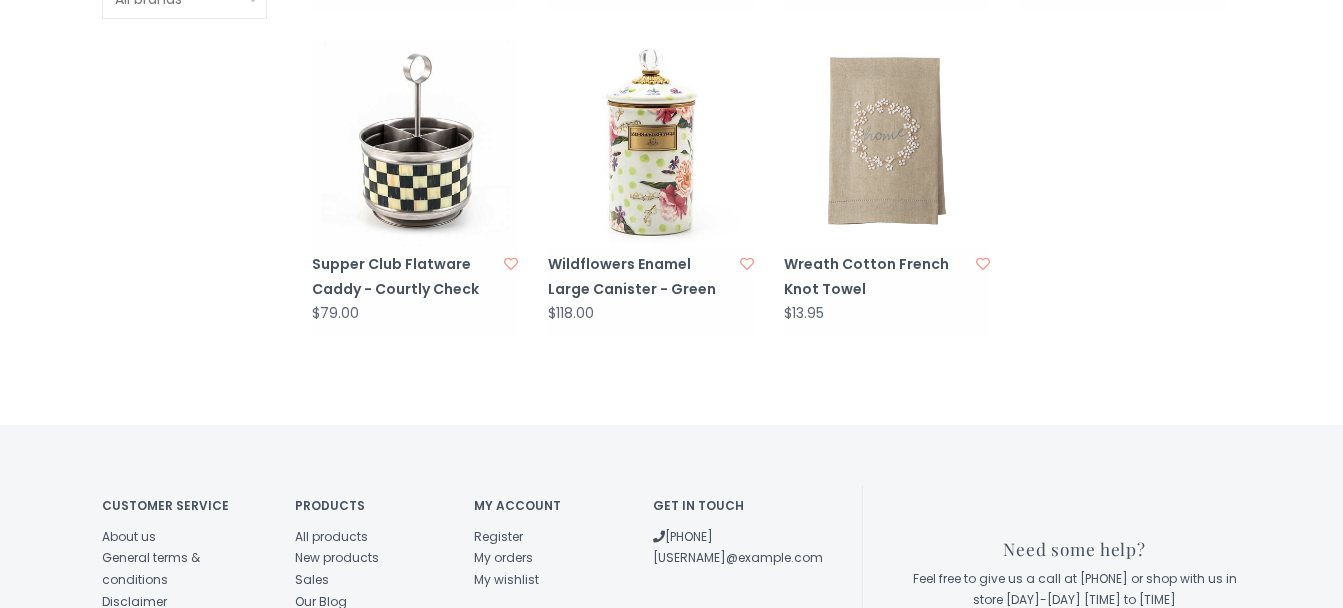 scroll, scrollTop: 1426, scrollLeft: 0, axis: vertical 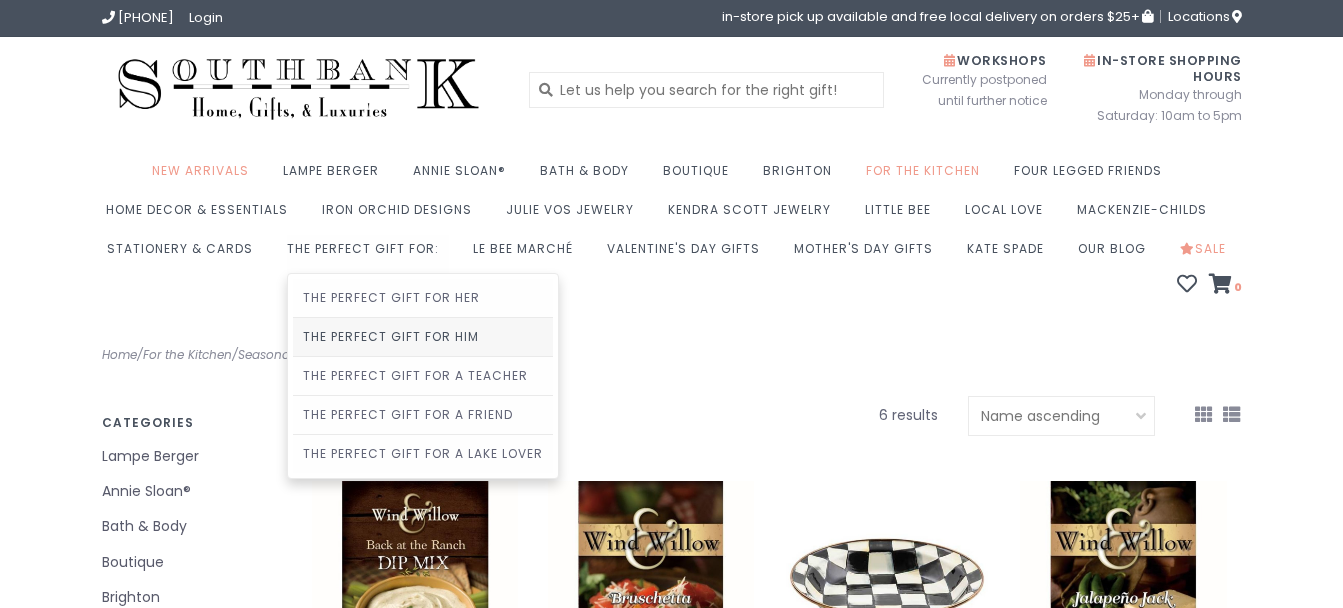 click on "The Perfect Gift For Him" at bounding box center (423, 337) 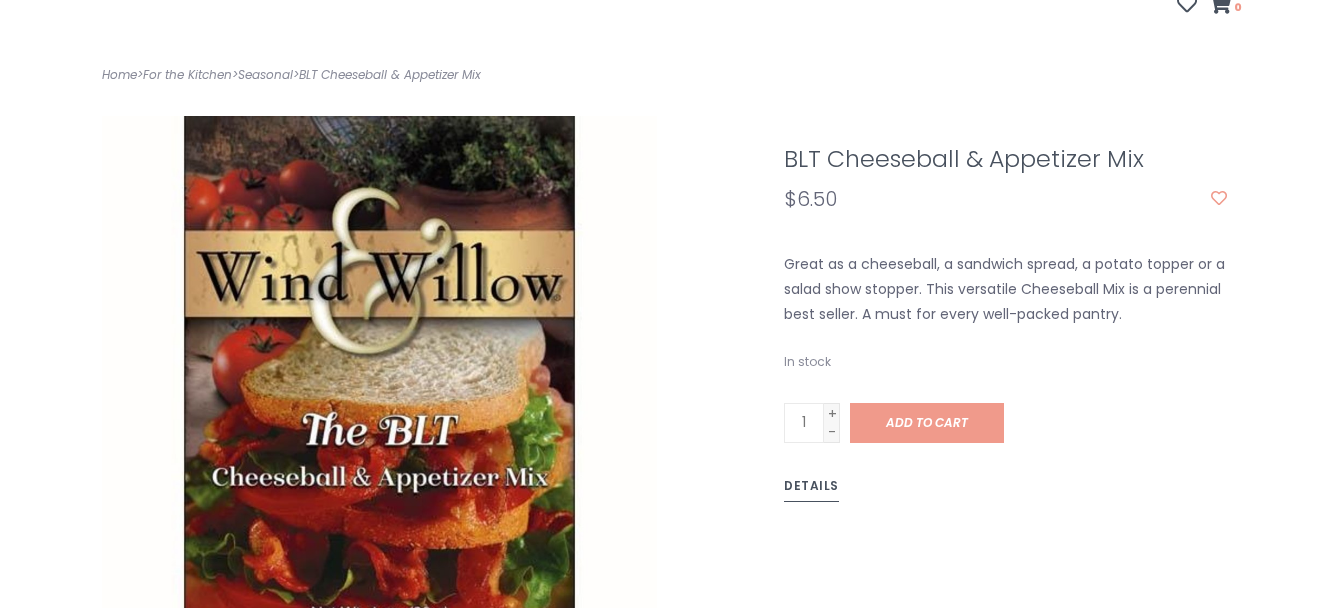 scroll, scrollTop: 279, scrollLeft: 0, axis: vertical 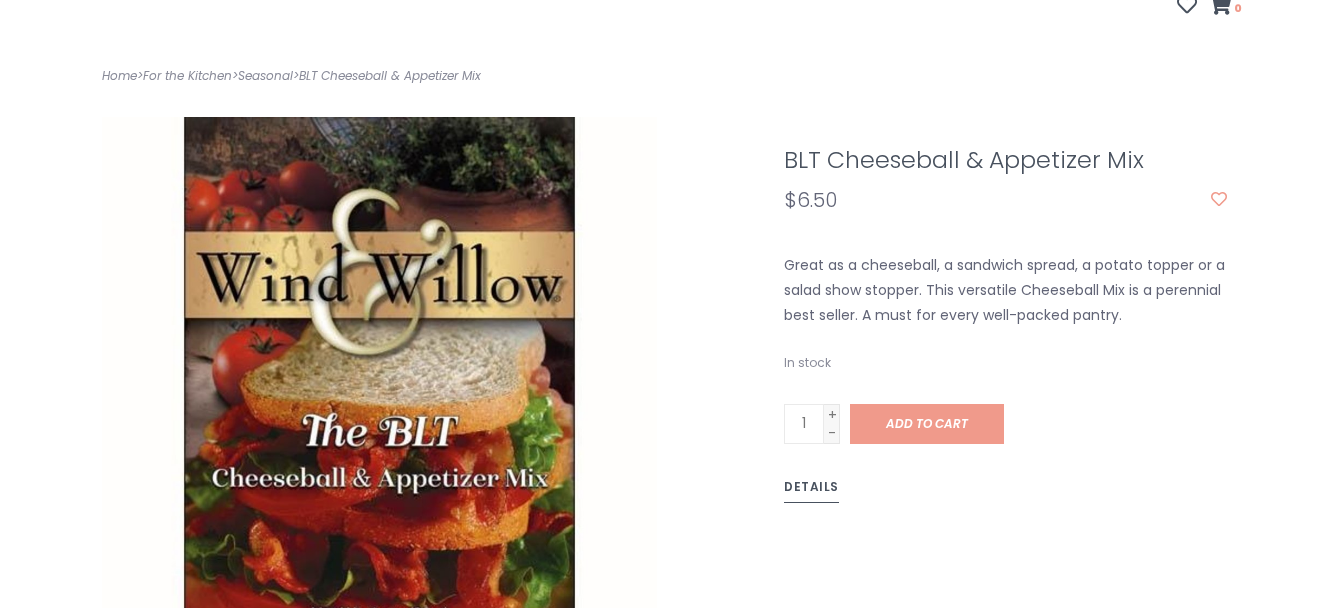 click on "Home
>  For the Kitchen
>  Seasonal
>  BLT Cheeseball & Appetizer Mix
BLT Cheeseball & Appetizer Mix
$6.50
Great as a cheeseball, a sandwich spread, a potato topper or a salad show stopper. This versatile Cheeseball Mix is a perennial best seller.  A must for every well-packed pantry.
1 + -" at bounding box center (671, 990) 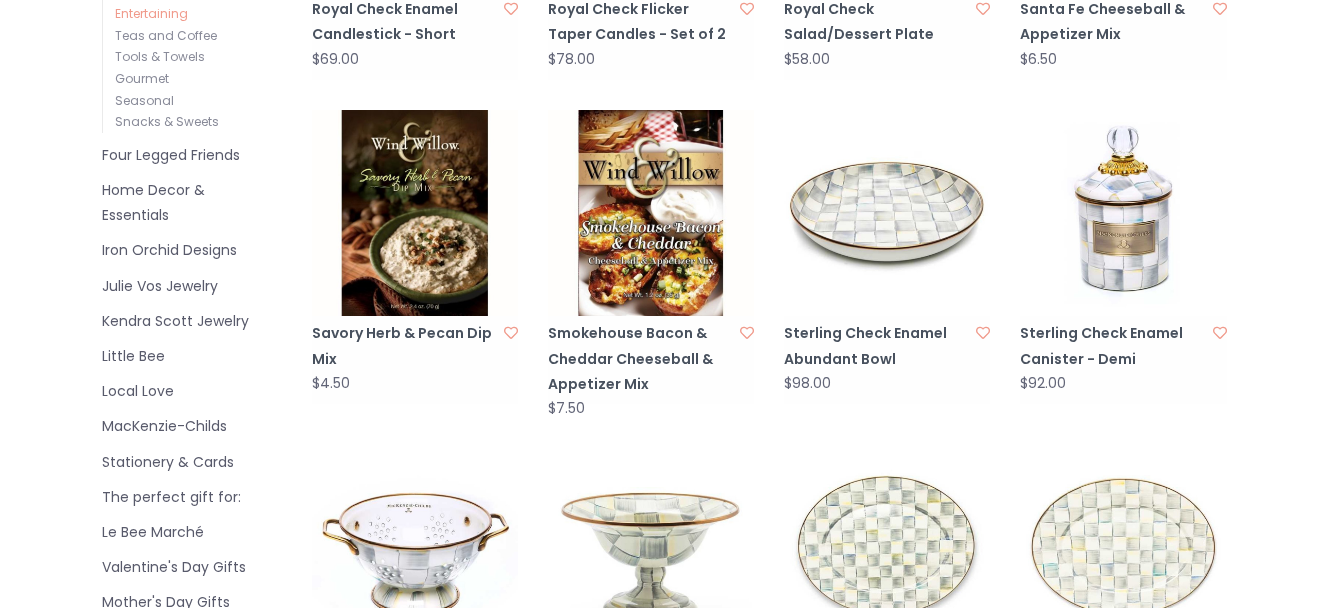 scroll, scrollTop: 694, scrollLeft: 0, axis: vertical 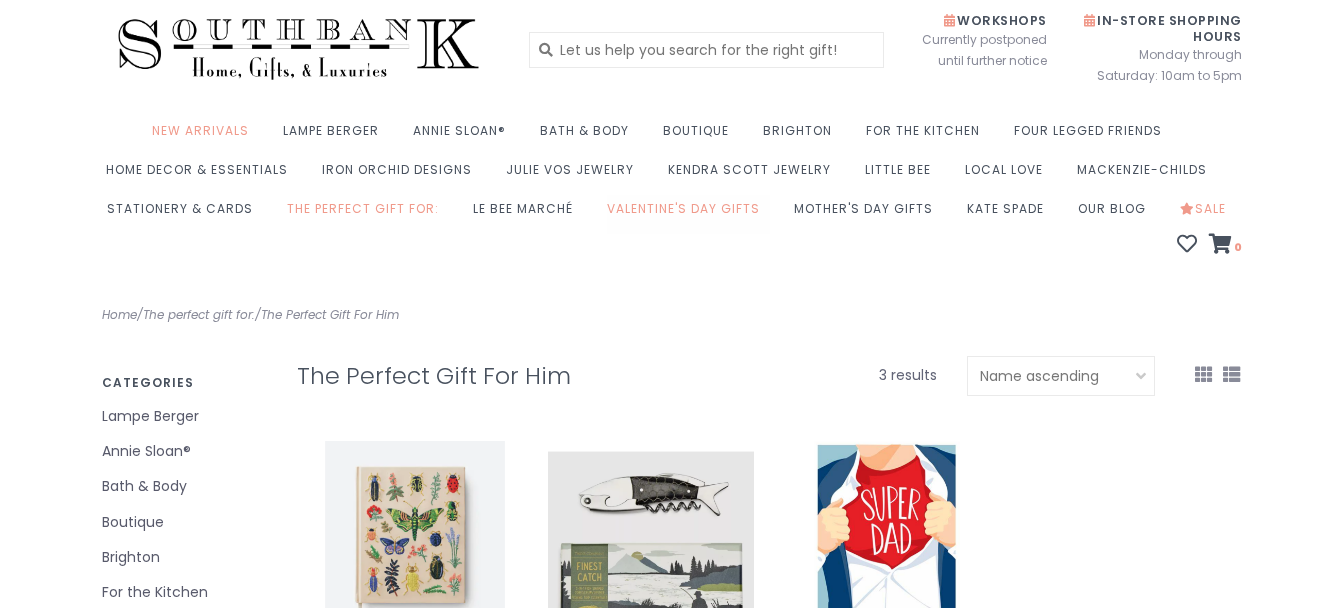 click on "Valentine's Day Gifts" at bounding box center (688, 214) 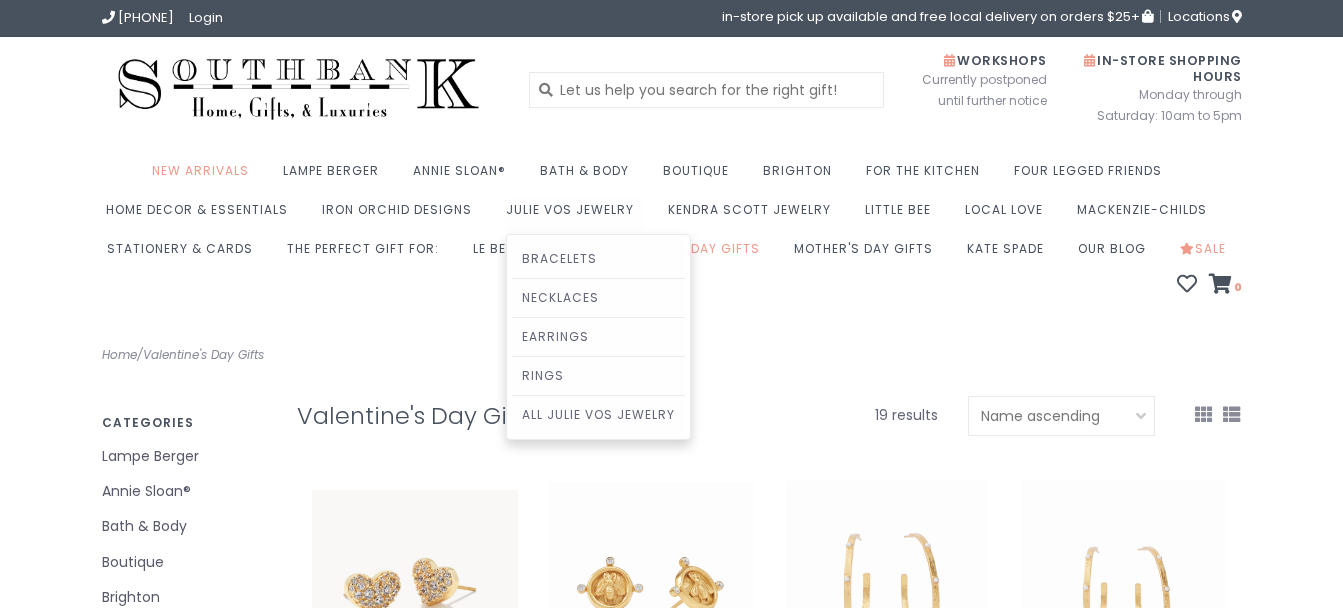 scroll, scrollTop: 0, scrollLeft: 0, axis: both 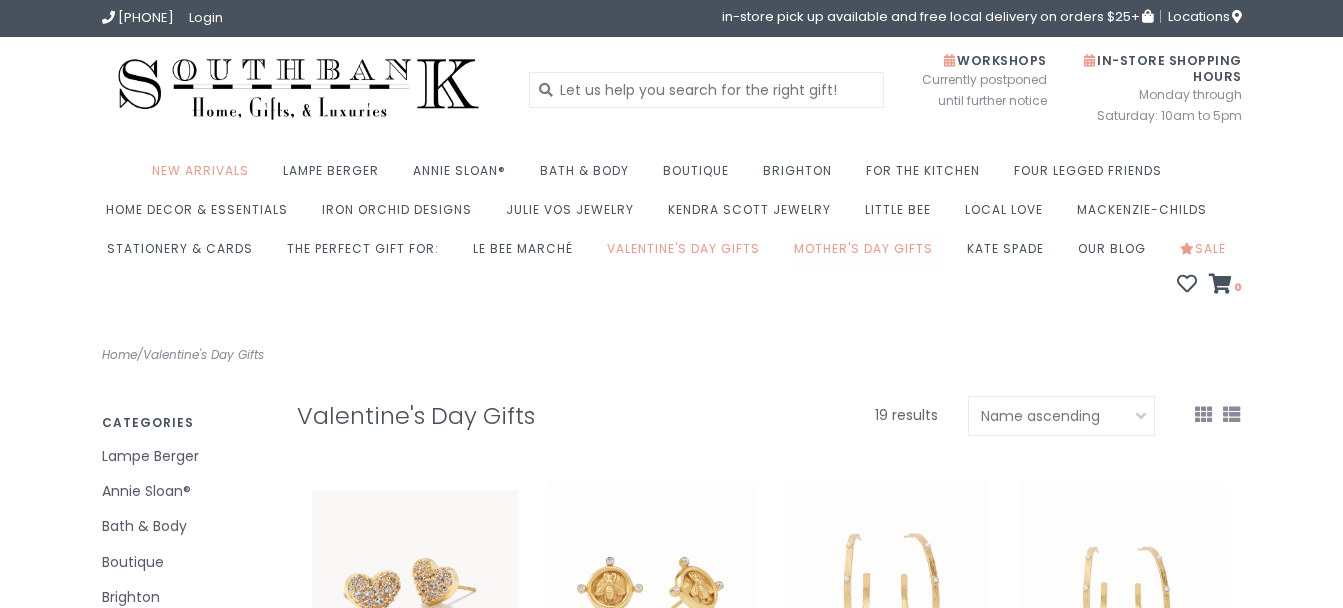 click on "Mother's Day Gifts" at bounding box center [868, 254] 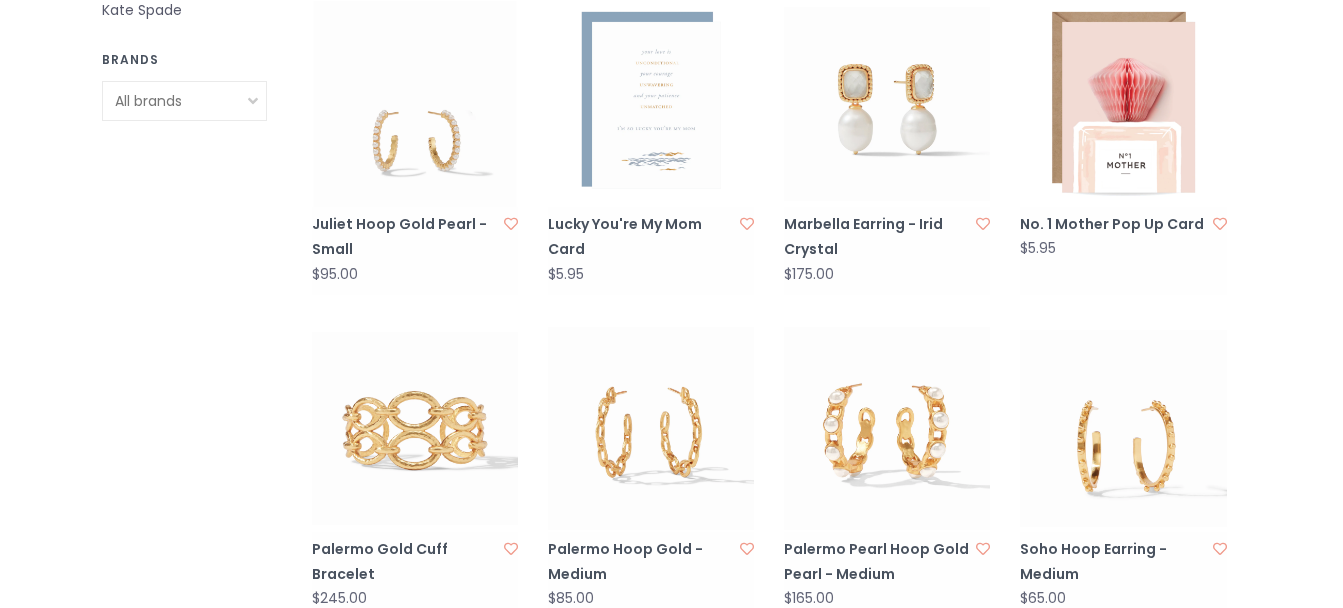 scroll, scrollTop: 1141, scrollLeft: 0, axis: vertical 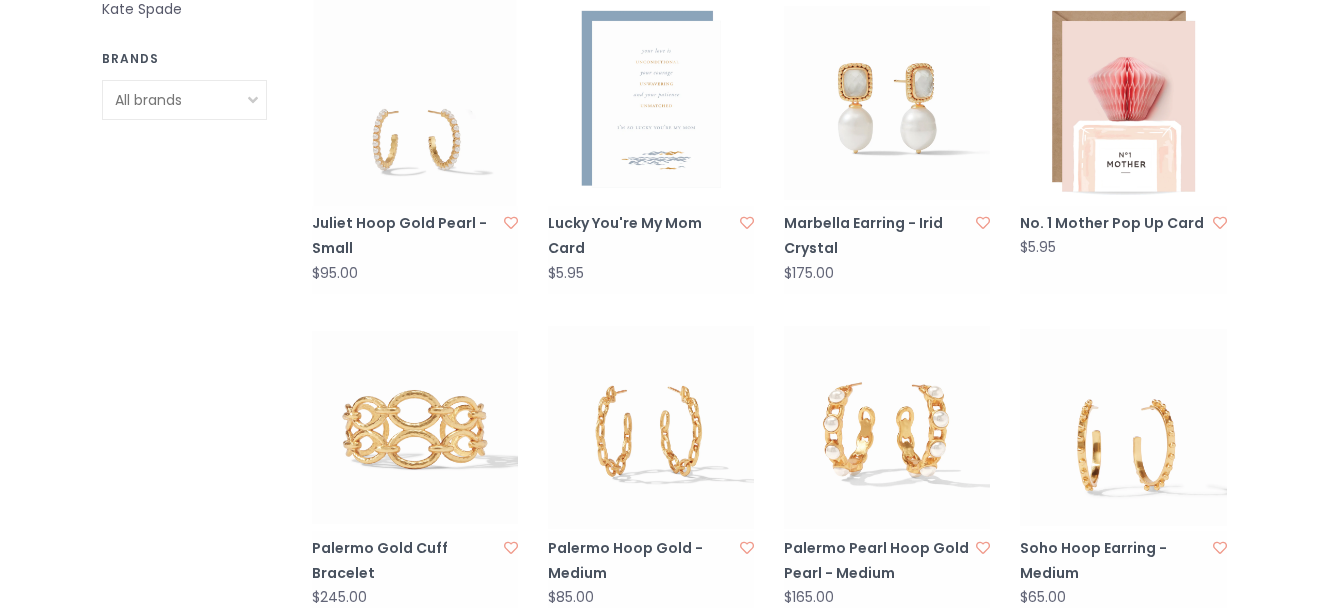 click at bounding box center [887, 103] 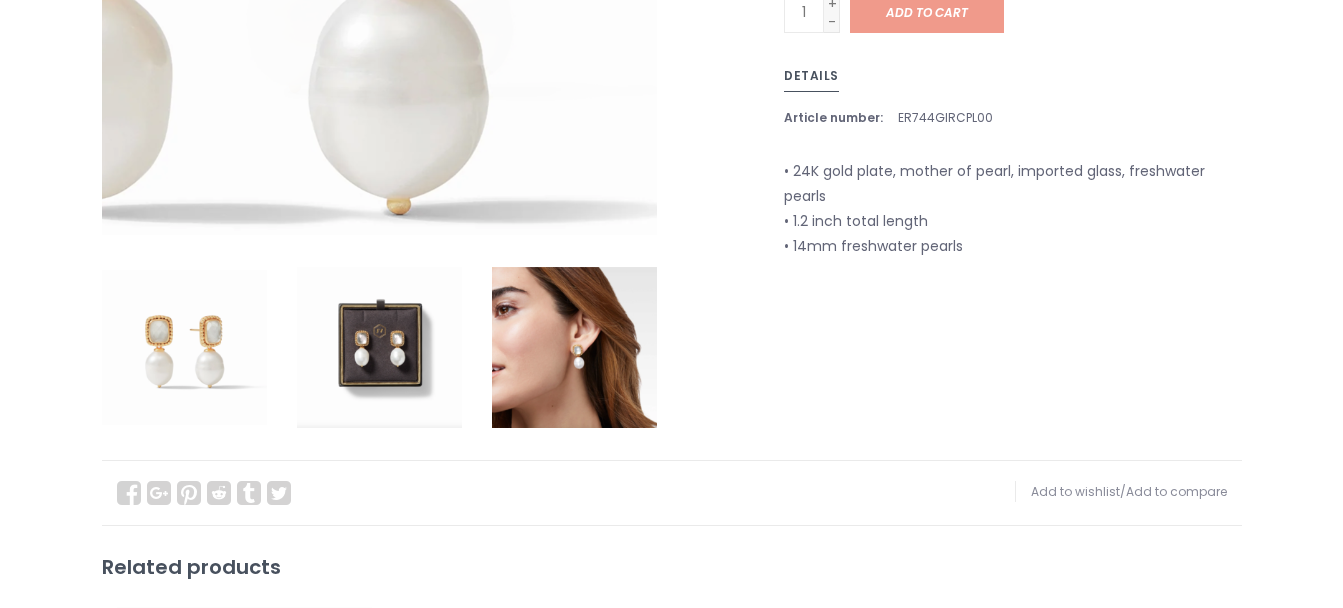 scroll, scrollTop: 718, scrollLeft: 0, axis: vertical 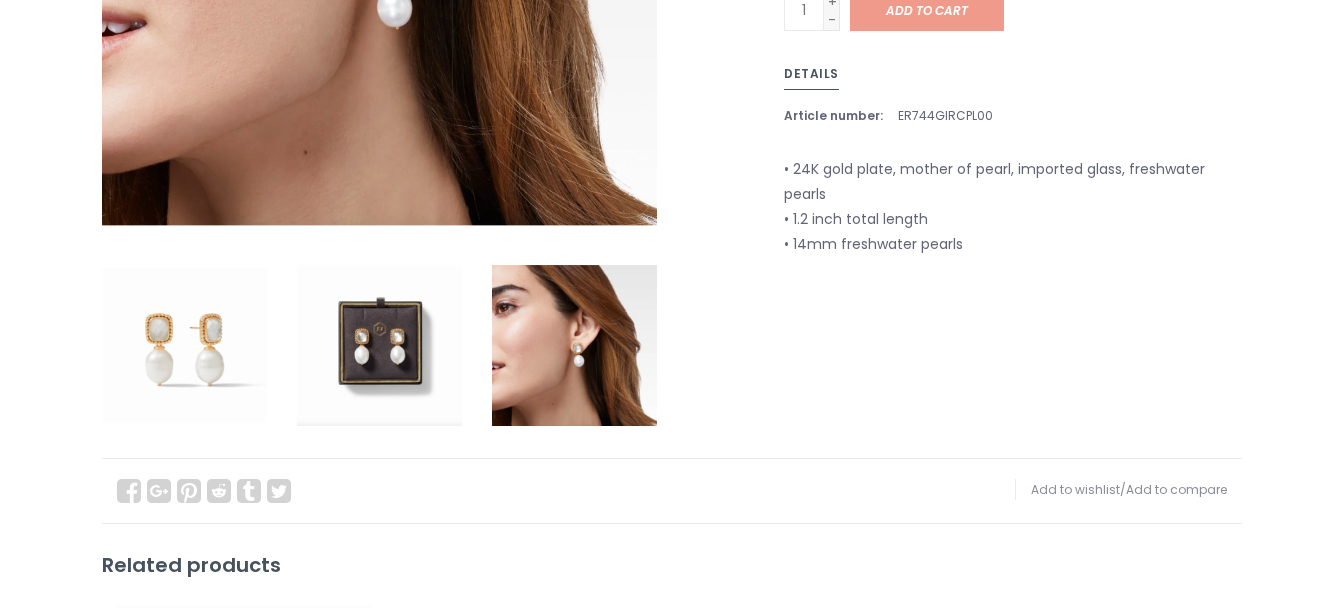 click at bounding box center [574, 345] 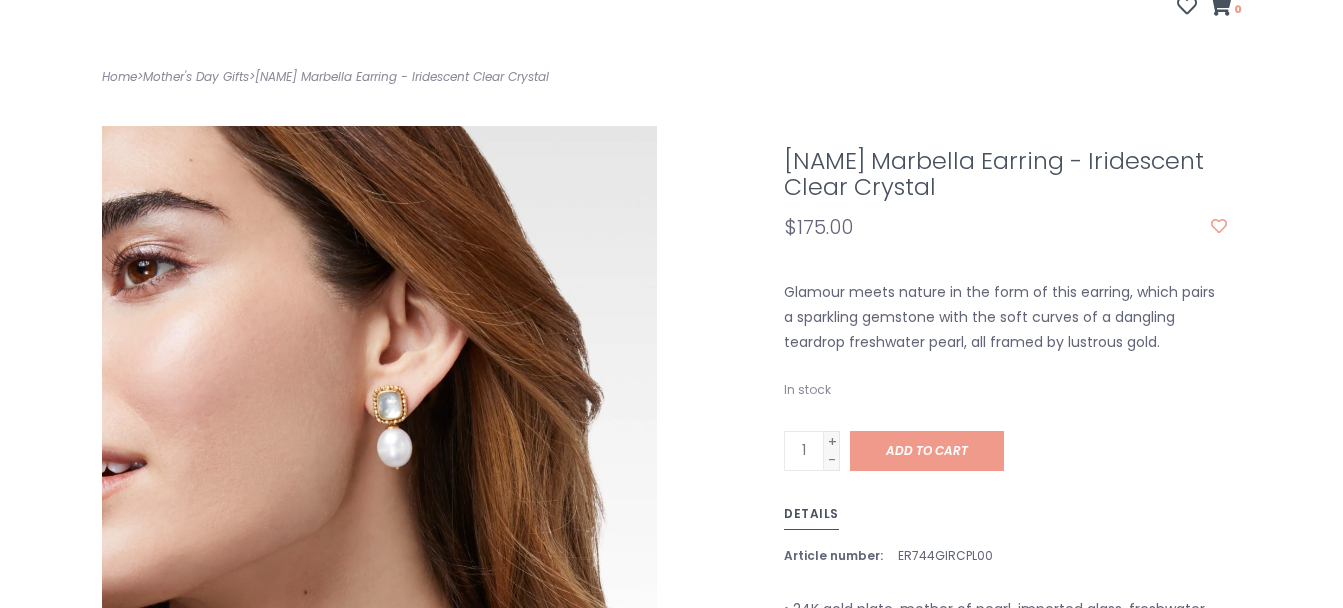 scroll, scrollTop: 276, scrollLeft: 0, axis: vertical 